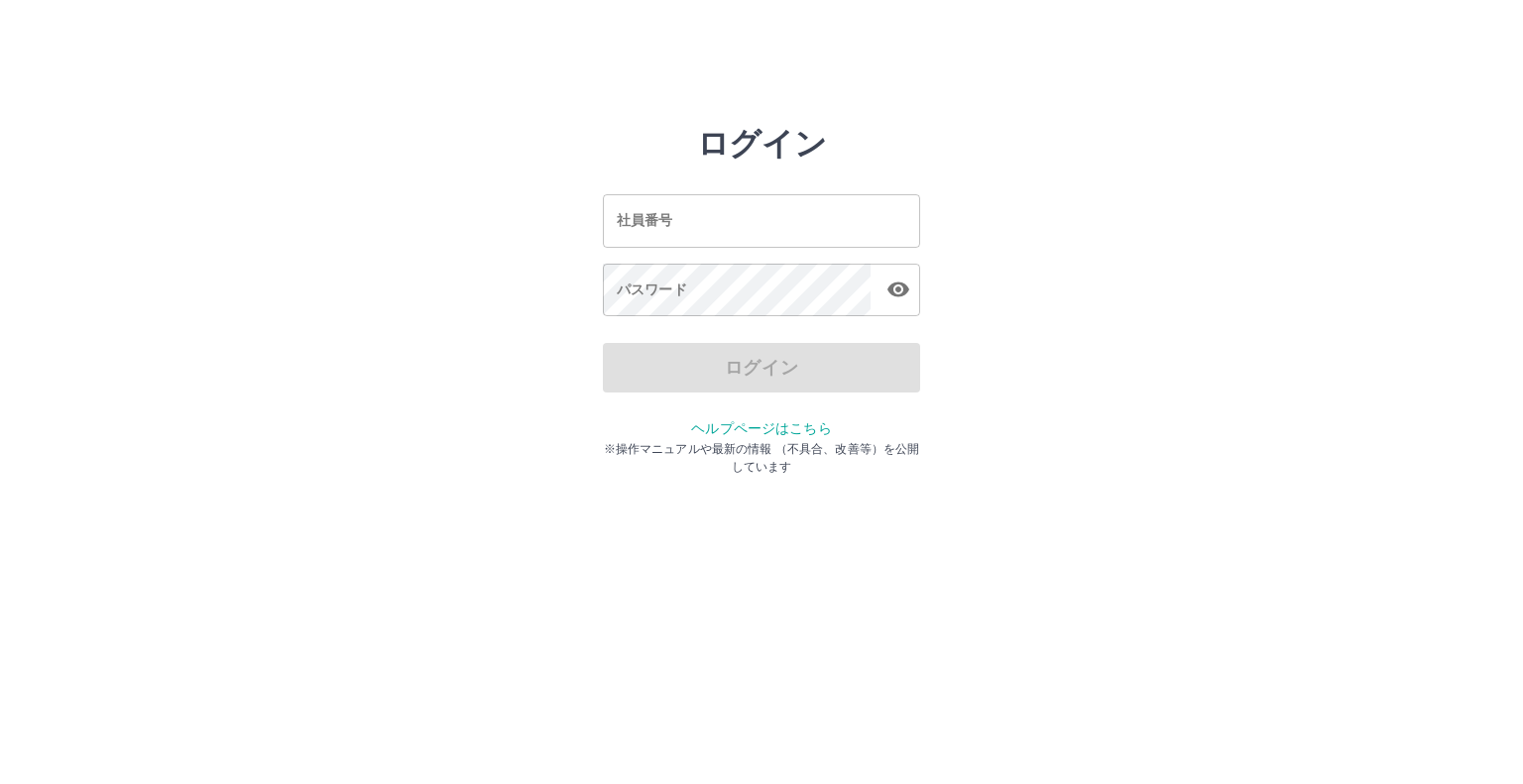 scroll, scrollTop: 0, scrollLeft: 0, axis: both 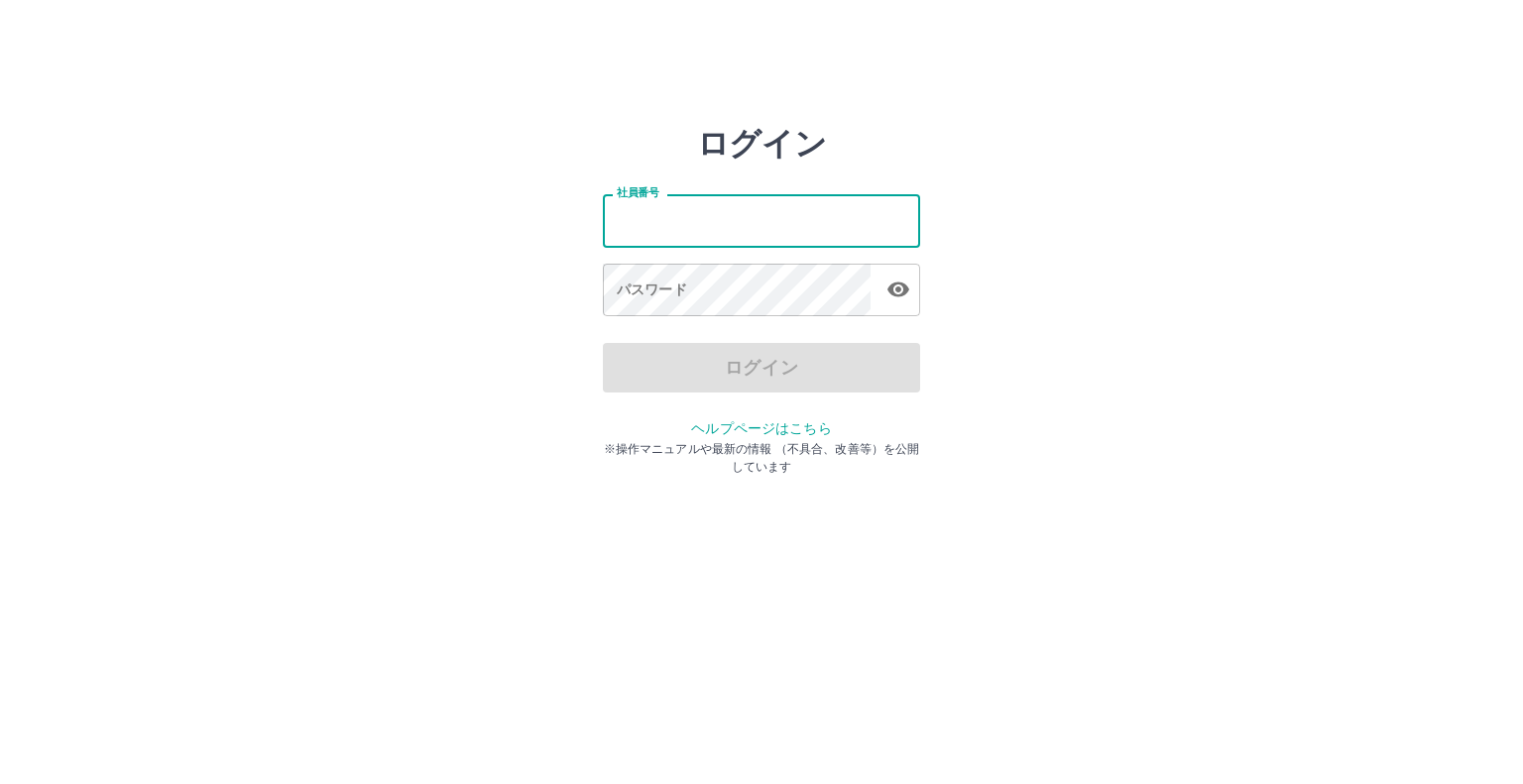 click on "社員番号" at bounding box center [762, 220] 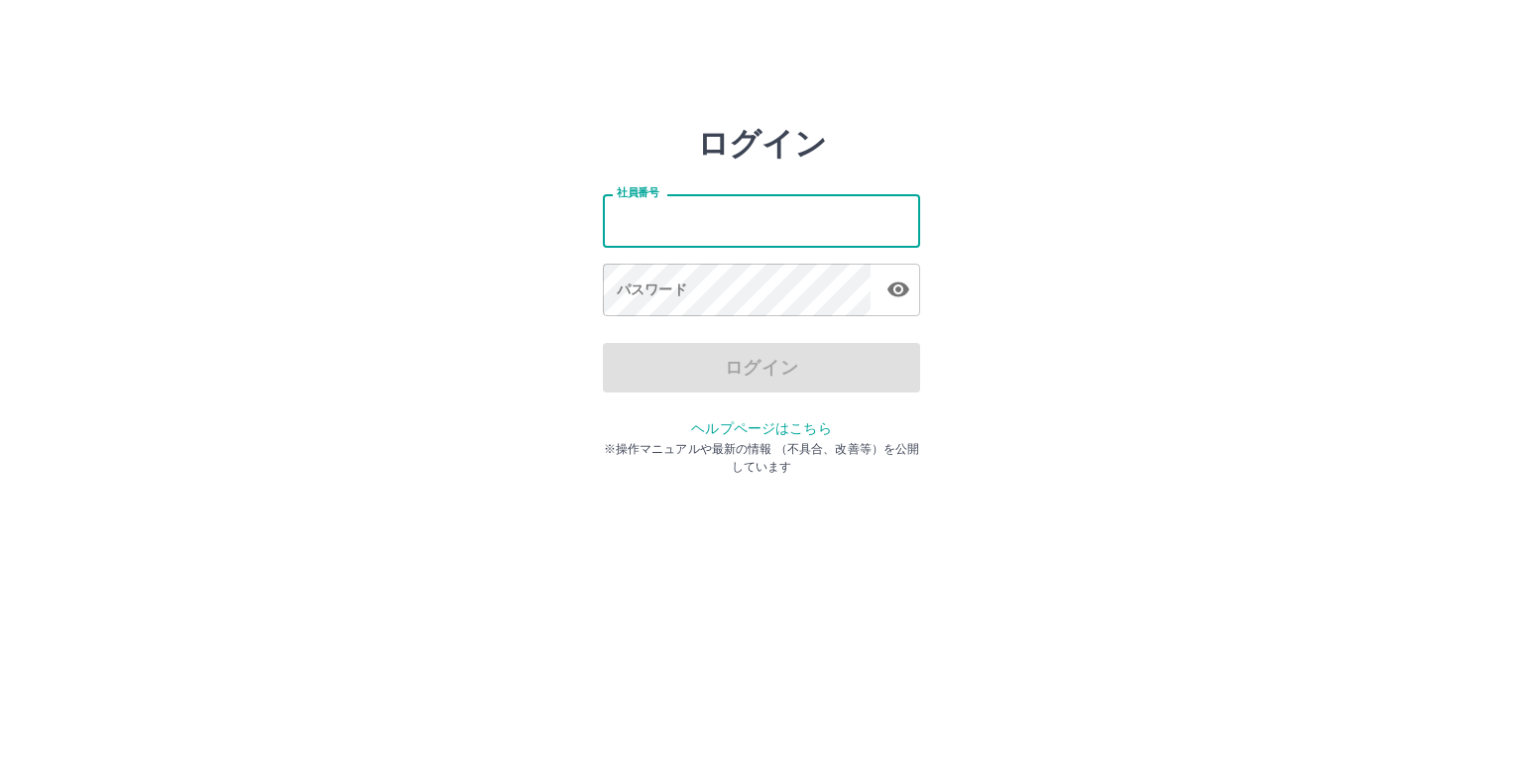 type on "*******" 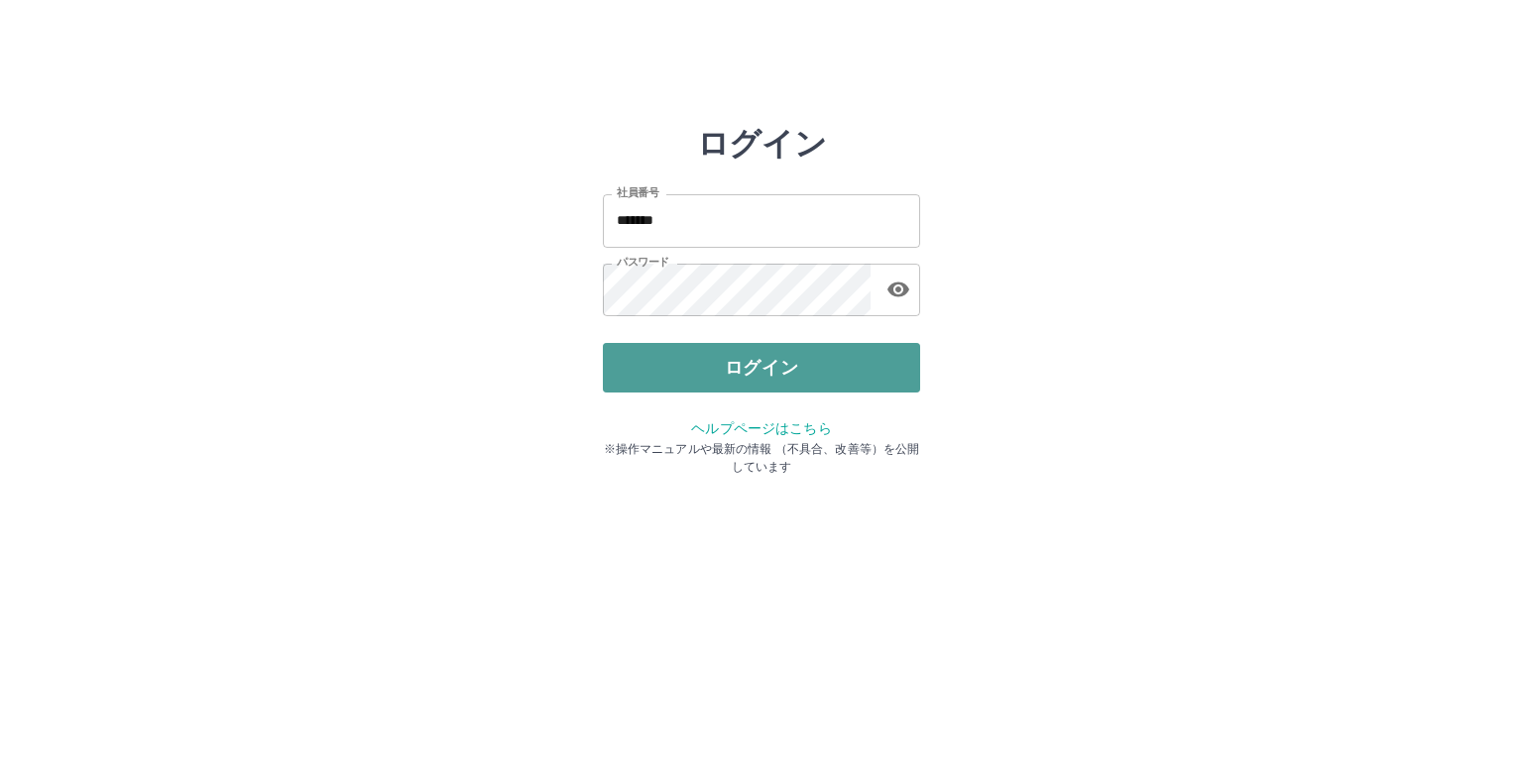 click on "ログイン" at bounding box center [762, 368] 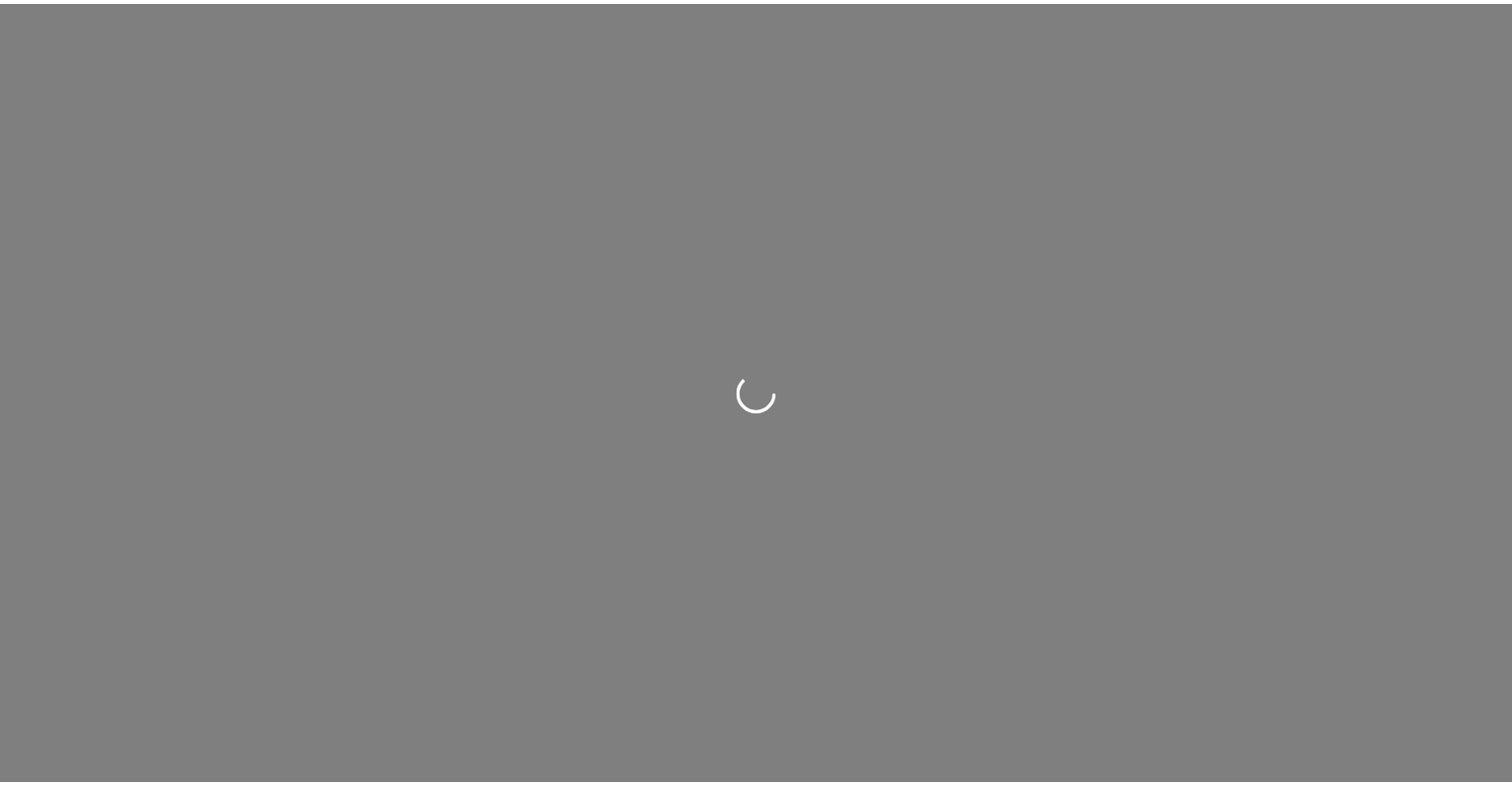 scroll, scrollTop: 0, scrollLeft: 0, axis: both 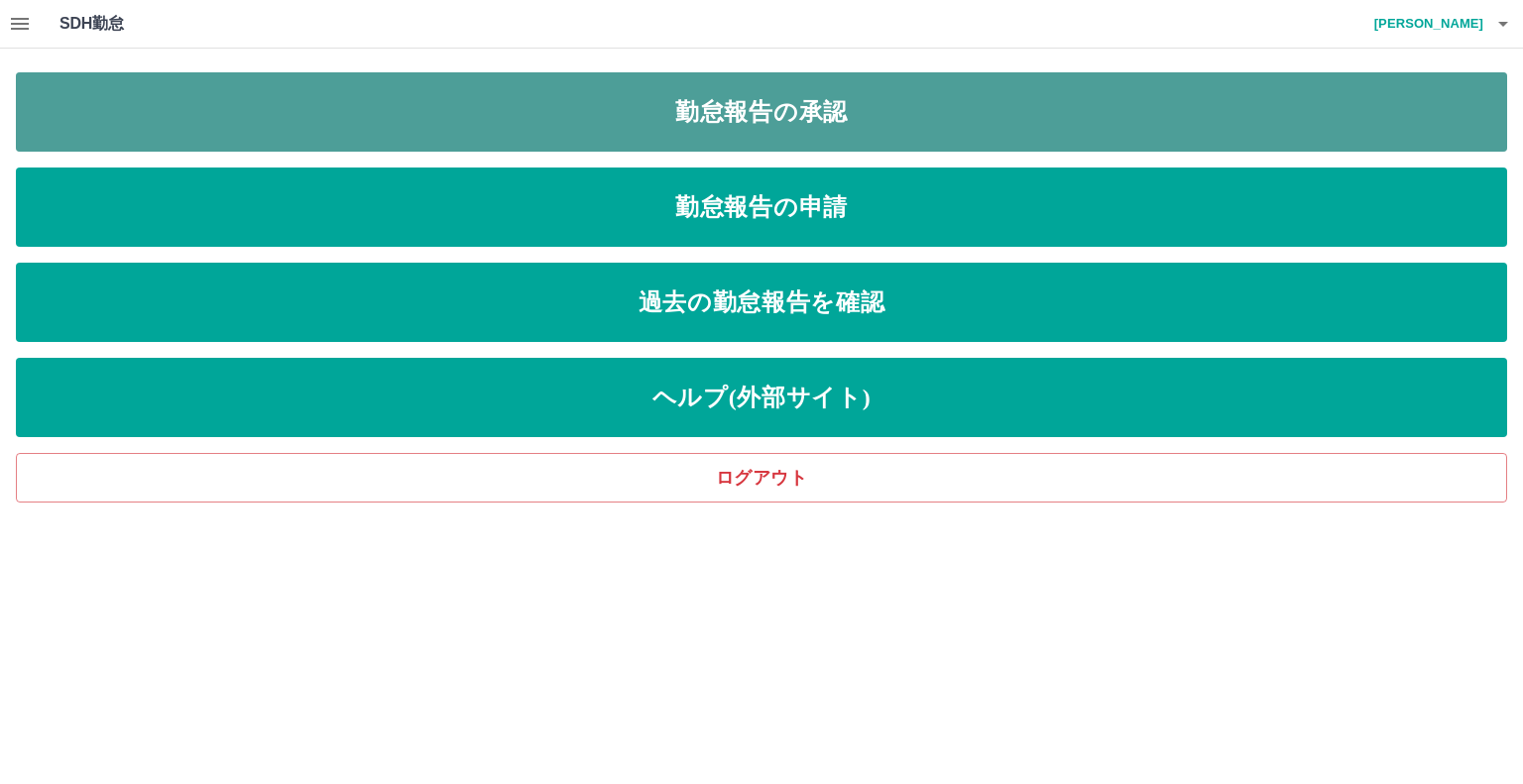 click on "勤怠報告の承認" at bounding box center (762, 112) 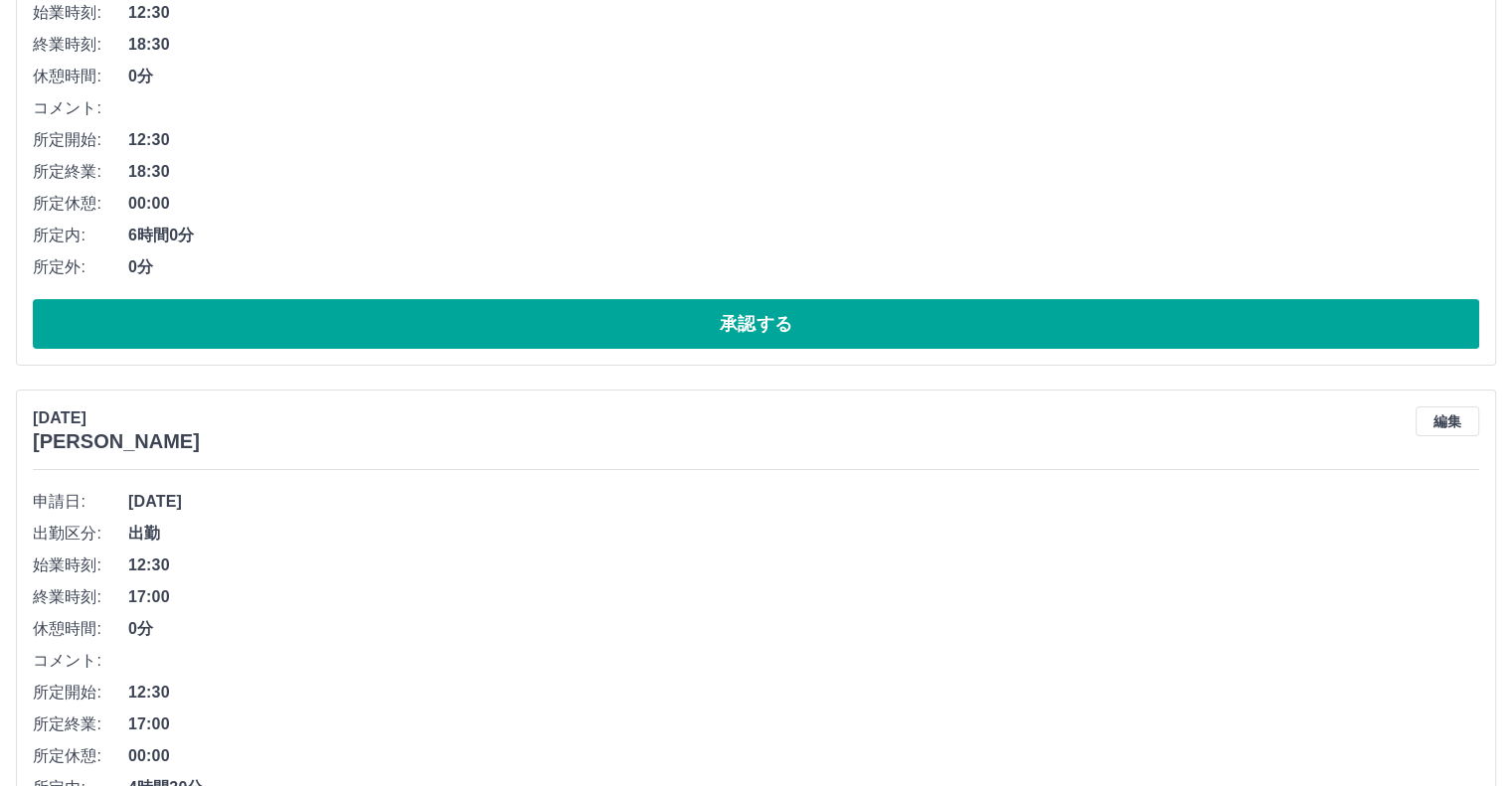 scroll, scrollTop: 497, scrollLeft: 0, axis: vertical 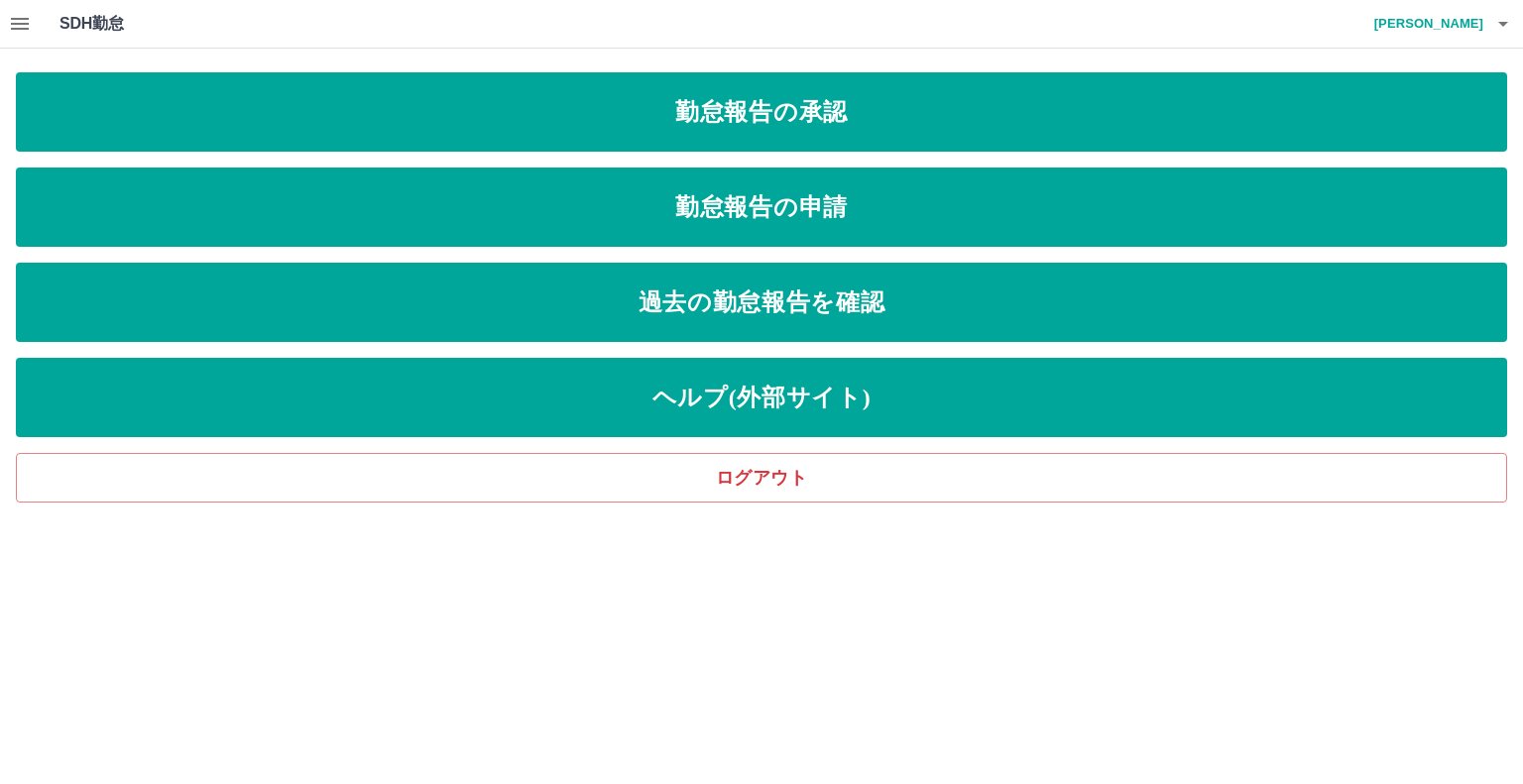 click on "SDH勤怠 [PERSON_NAME]" at bounding box center [762, 24] 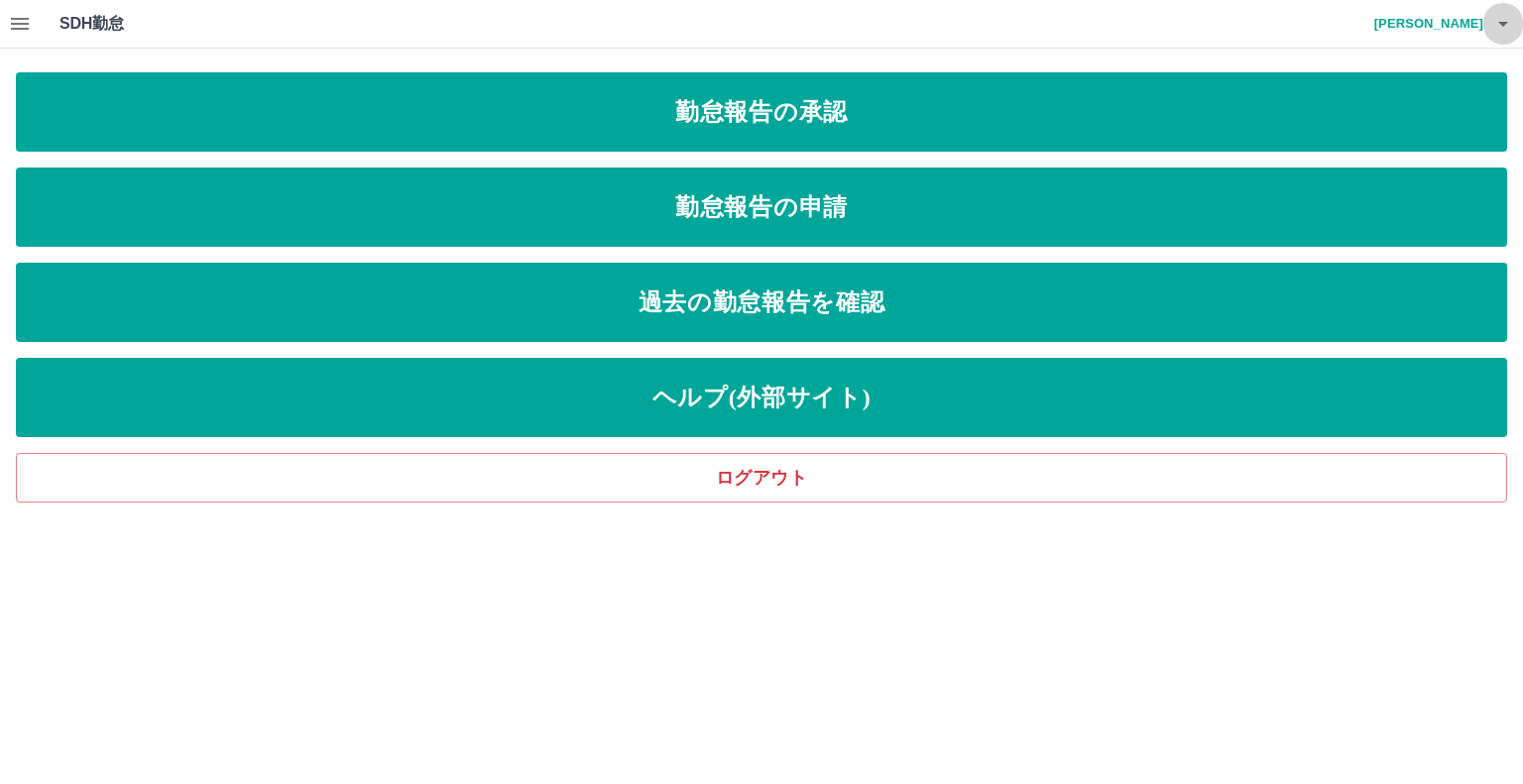 click 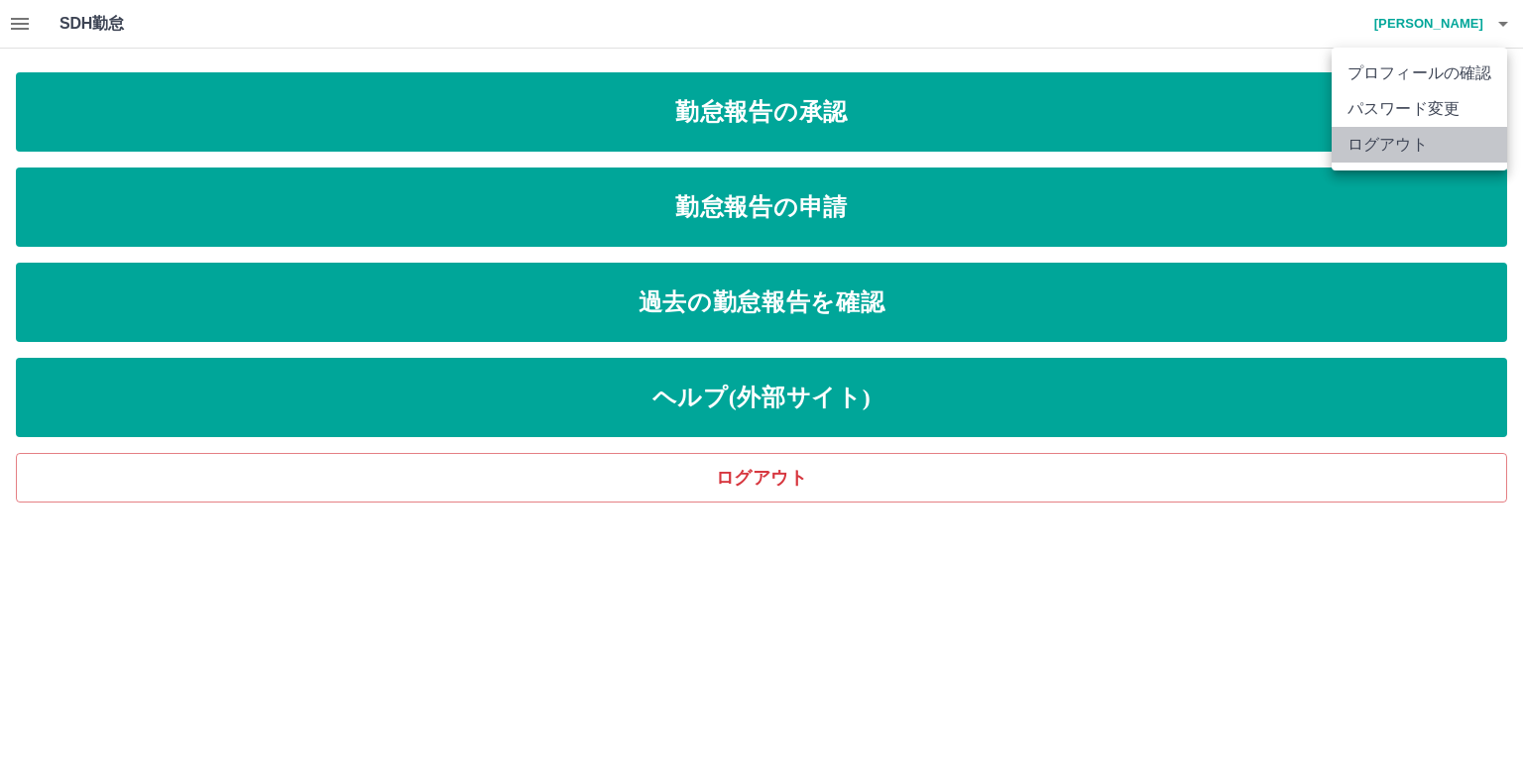 click on "ログアウト" at bounding box center (1419, 145) 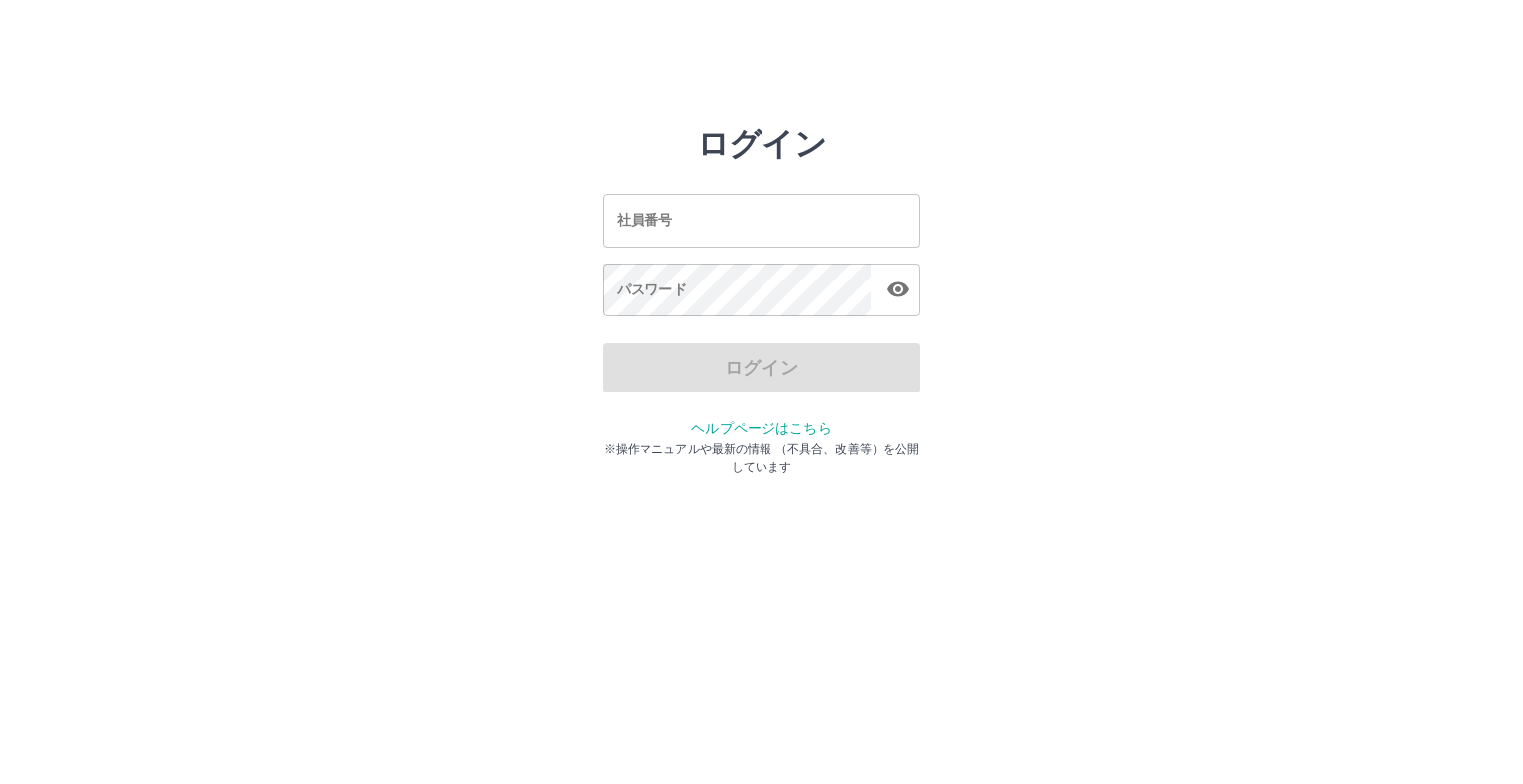 scroll, scrollTop: 0, scrollLeft: 0, axis: both 